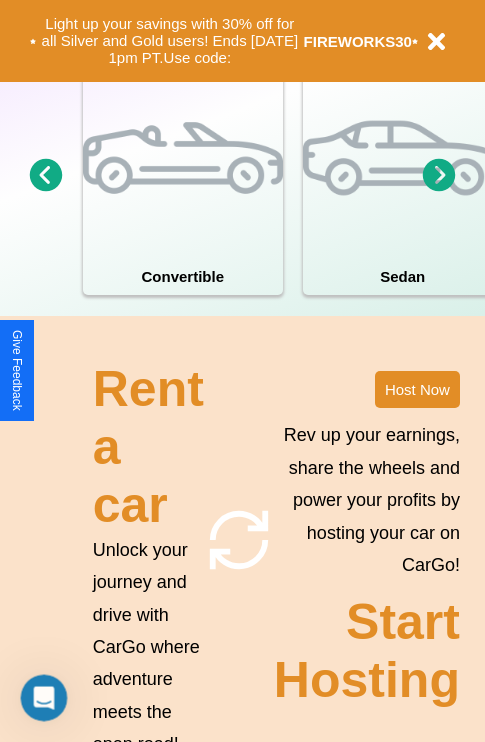 scroll, scrollTop: 2423, scrollLeft: 0, axis: vertical 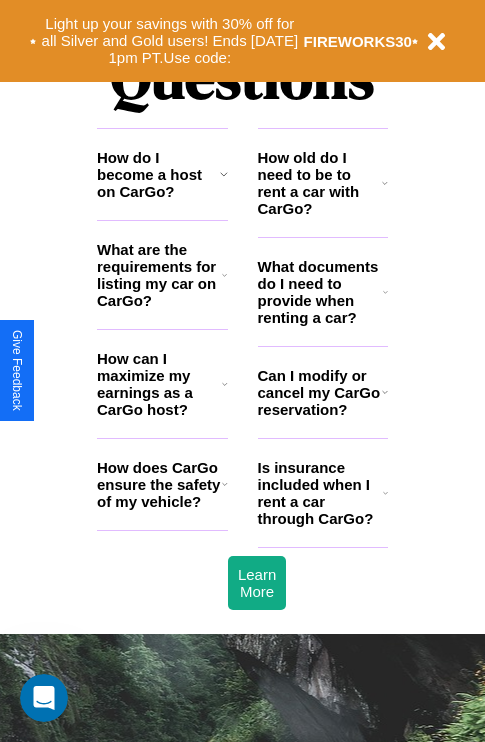 click 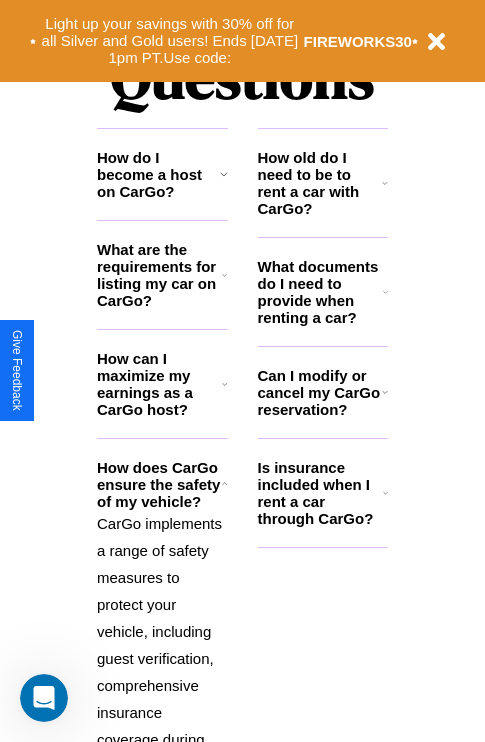 click 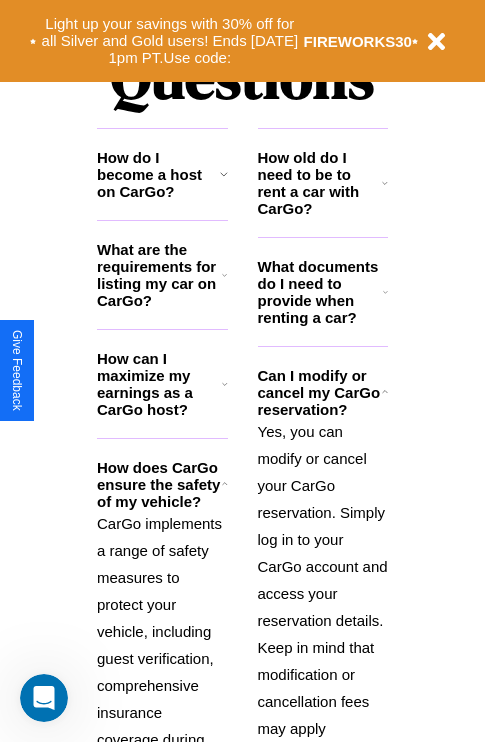 click on "How do I become a host on CarGo?" at bounding box center (158, 174) 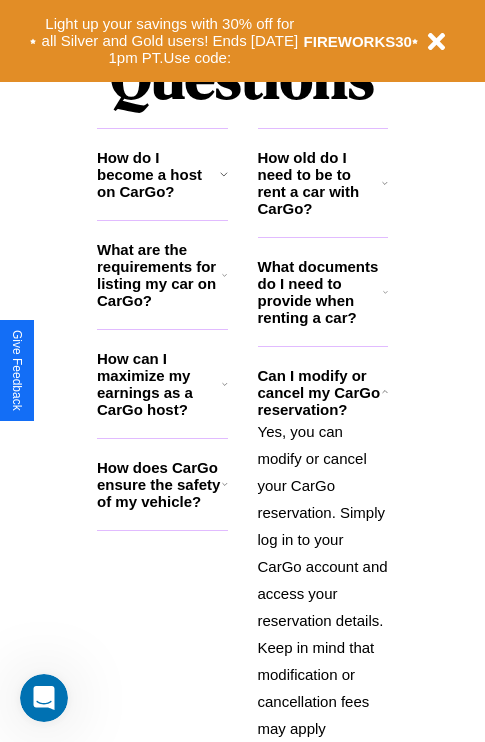 click on "How old do I need to be to rent a car with CarGo?" at bounding box center (320, 183) 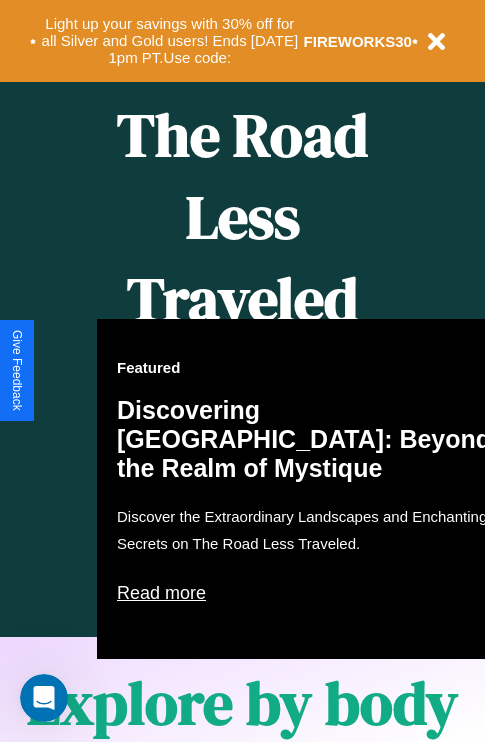 scroll, scrollTop: 308, scrollLeft: 0, axis: vertical 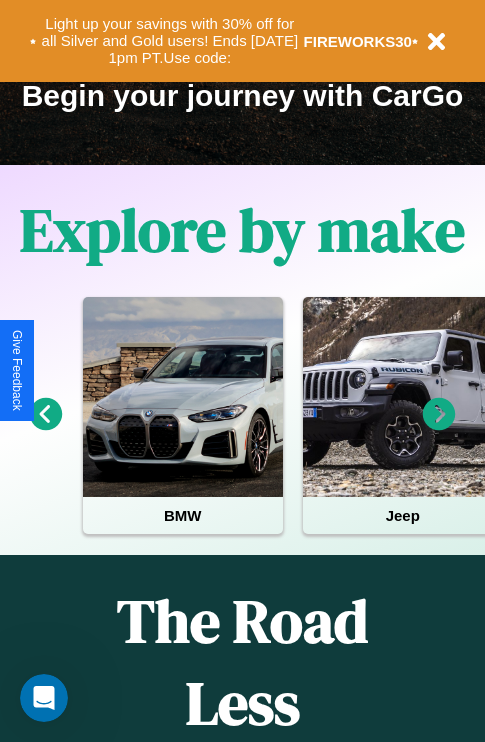 click 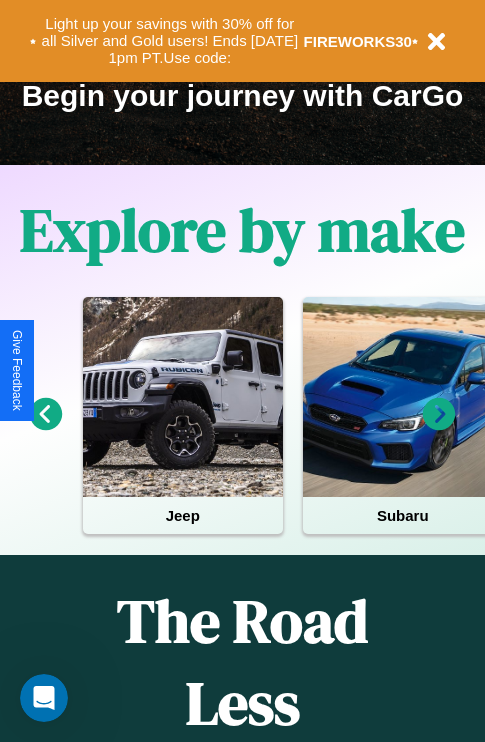 click 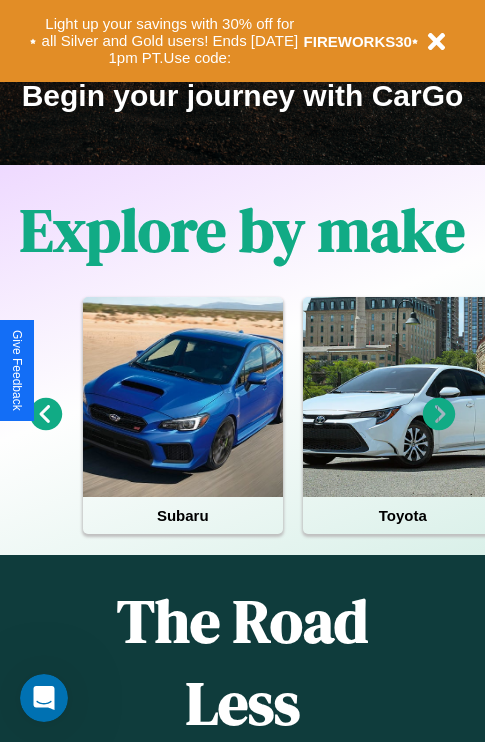 click 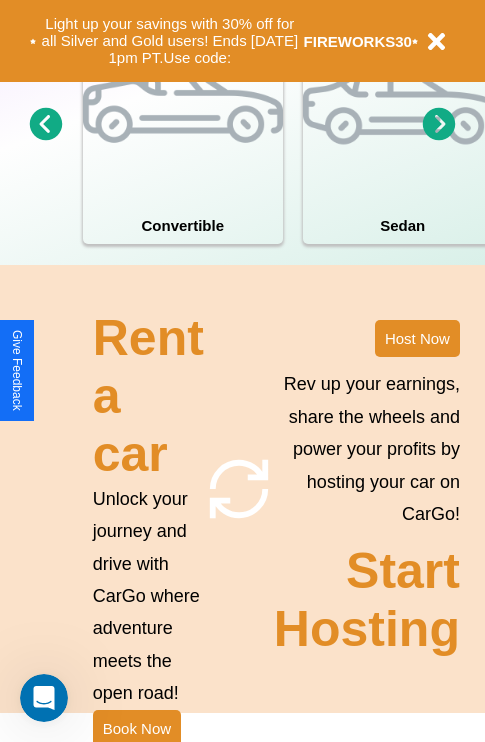 scroll, scrollTop: 1558, scrollLeft: 0, axis: vertical 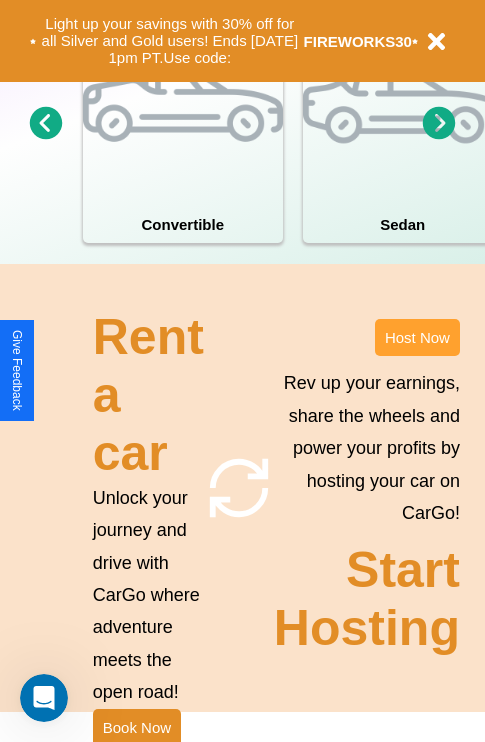 click on "Host Now" at bounding box center [417, 337] 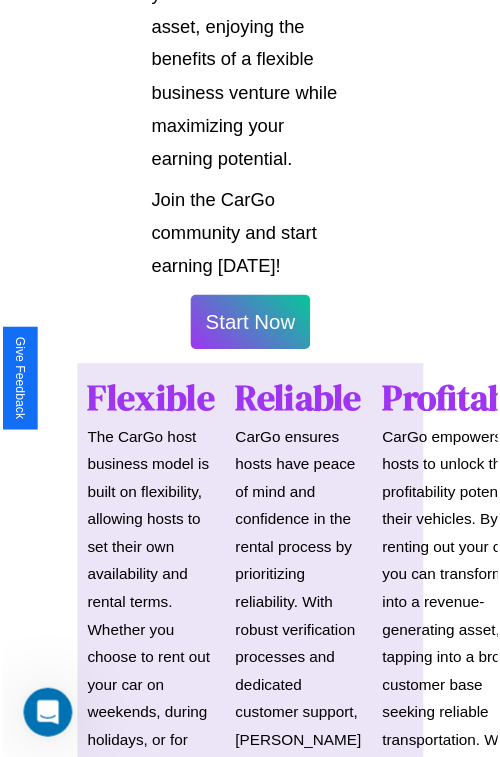 scroll, scrollTop: 1417, scrollLeft: 0, axis: vertical 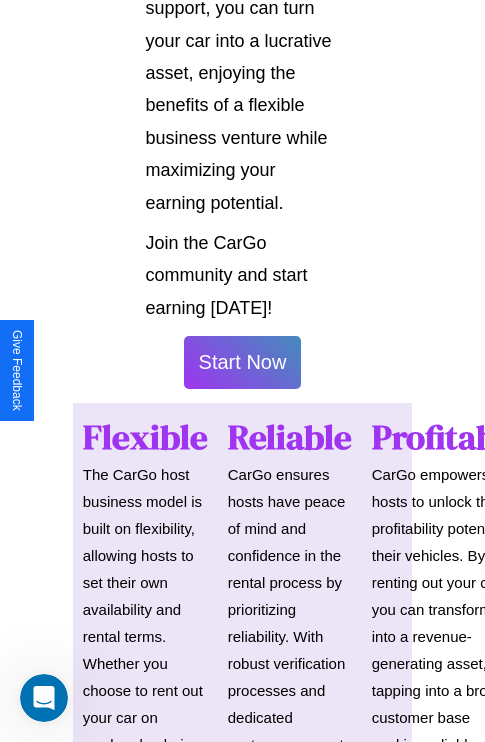 click on "Start Now" at bounding box center [243, 362] 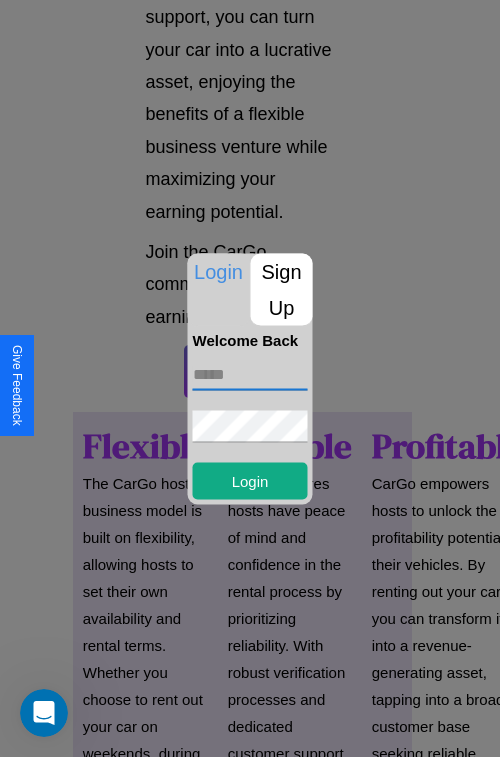 click at bounding box center (250, 374) 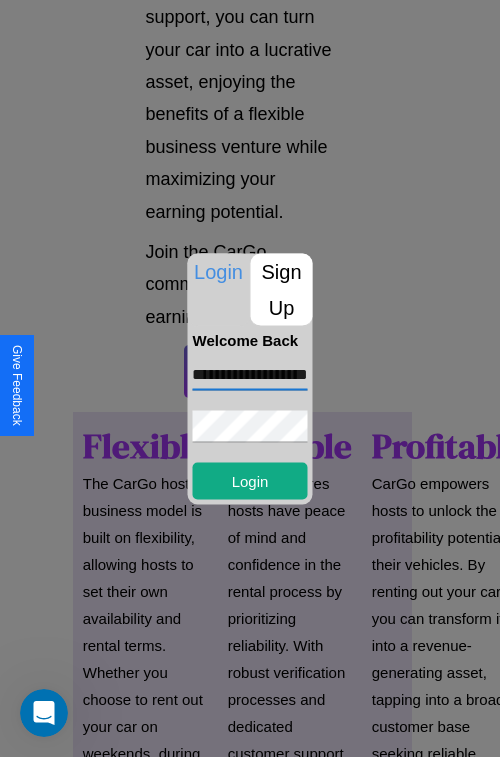 scroll, scrollTop: 0, scrollLeft: 51, axis: horizontal 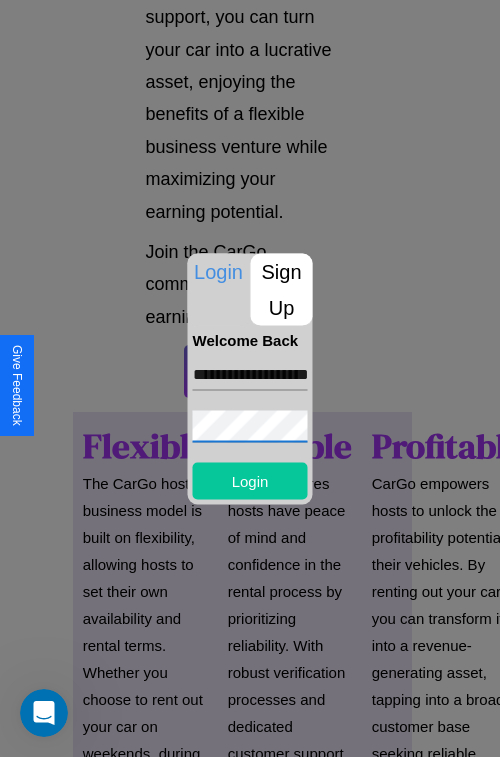 click on "Login" at bounding box center (250, 480) 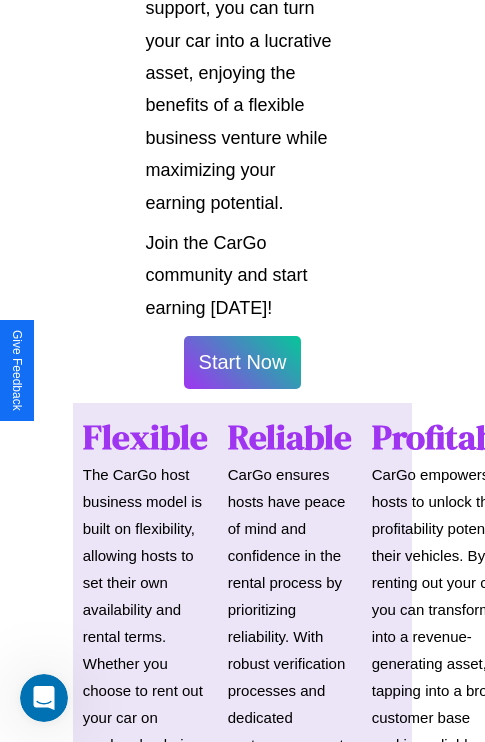 scroll, scrollTop: 1419, scrollLeft: 0, axis: vertical 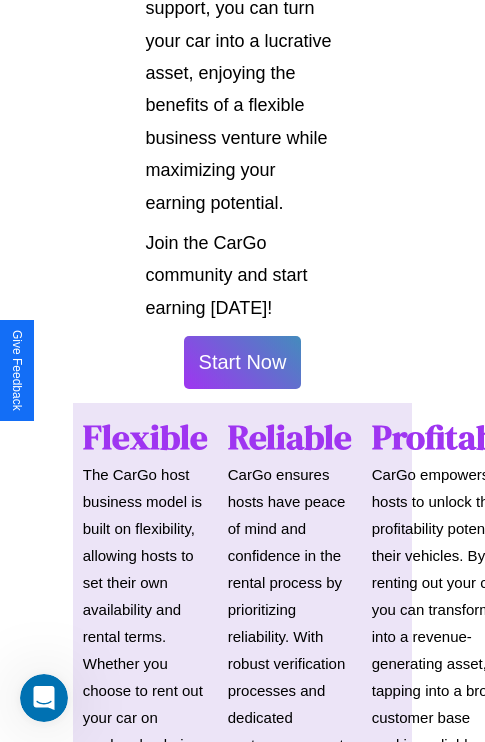 click on "Start Now" at bounding box center [243, 362] 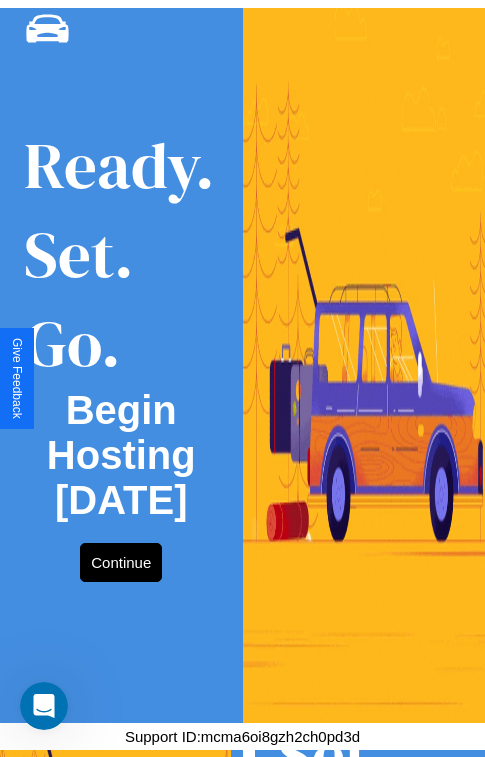 scroll, scrollTop: 0, scrollLeft: 0, axis: both 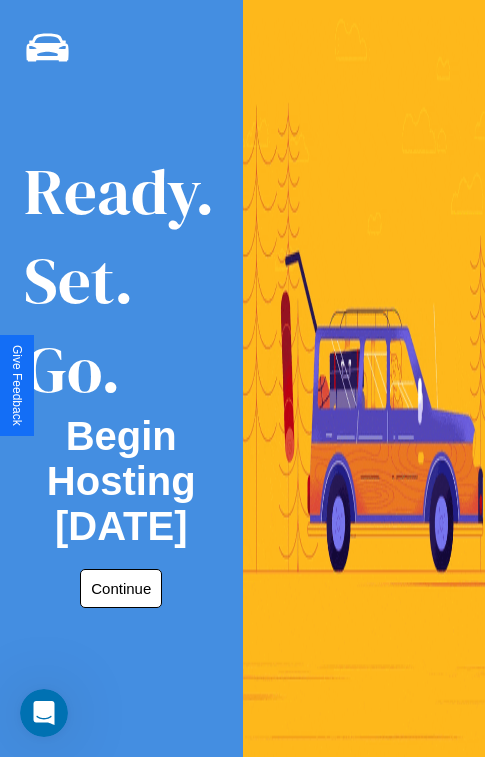 click on "Continue" at bounding box center [121, 588] 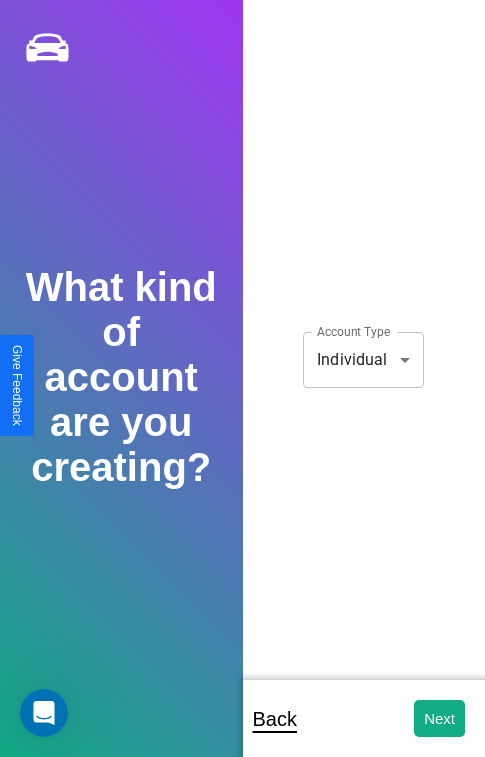 click on "**********" at bounding box center [242, 392] 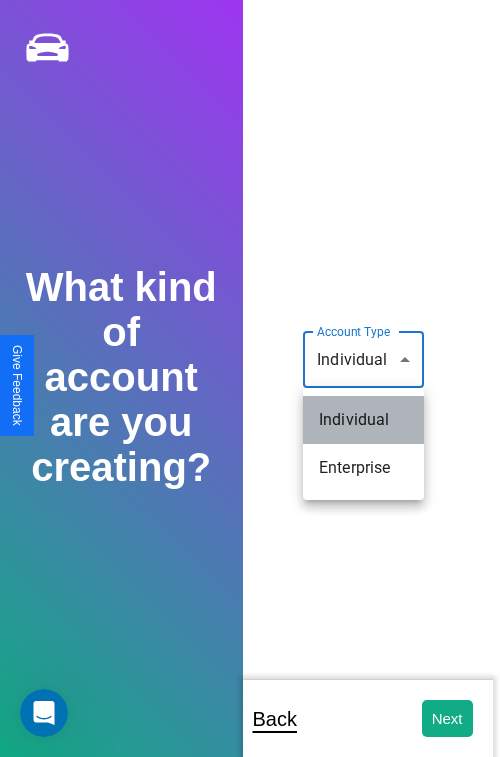 click on "Individual" at bounding box center [363, 420] 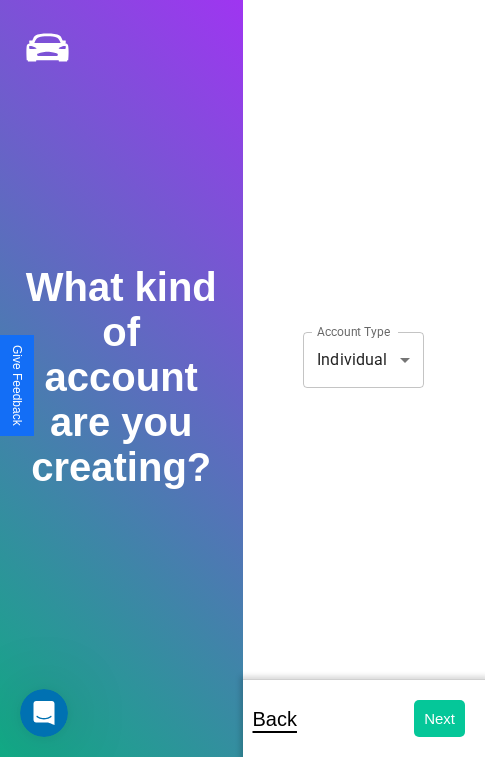 click on "Next" at bounding box center (439, 718) 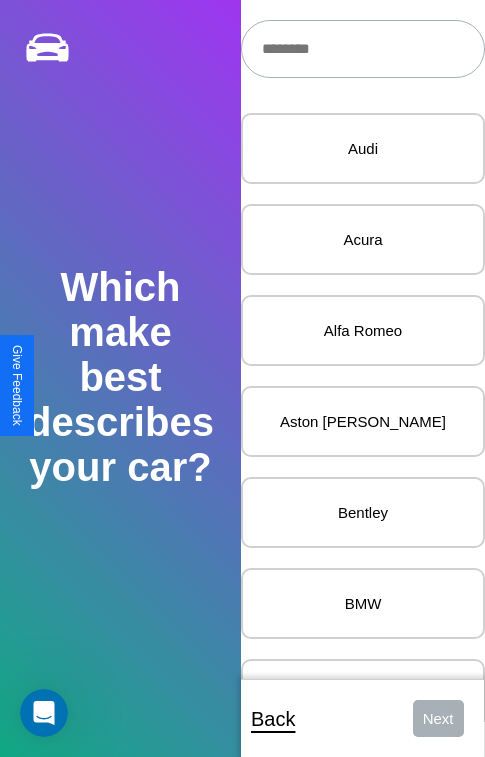 scroll, scrollTop: 24, scrollLeft: 0, axis: vertical 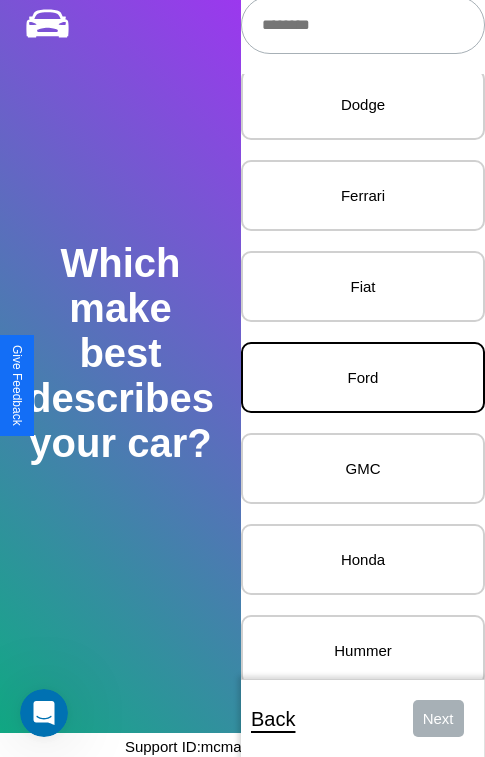 click on "Ford" at bounding box center (363, 377) 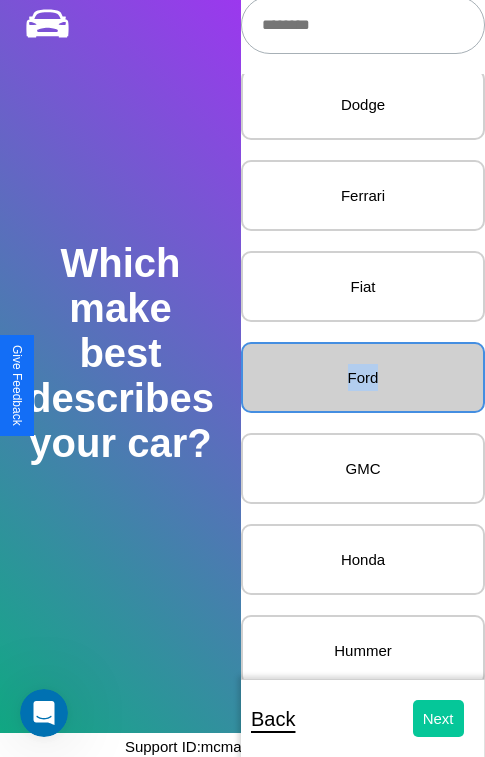 click on "Next" at bounding box center (438, 718) 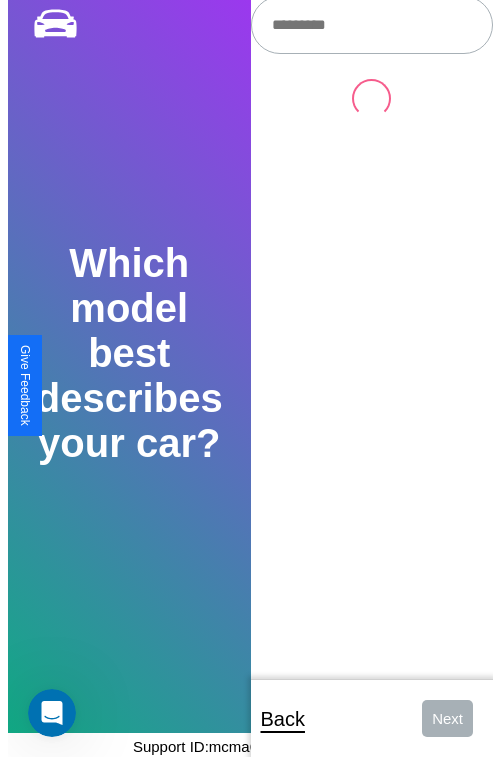 scroll, scrollTop: 0, scrollLeft: 0, axis: both 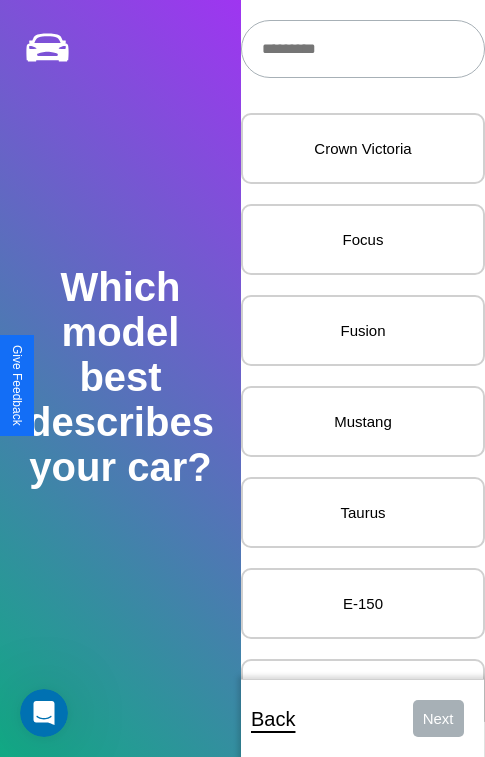 click at bounding box center [363, 49] 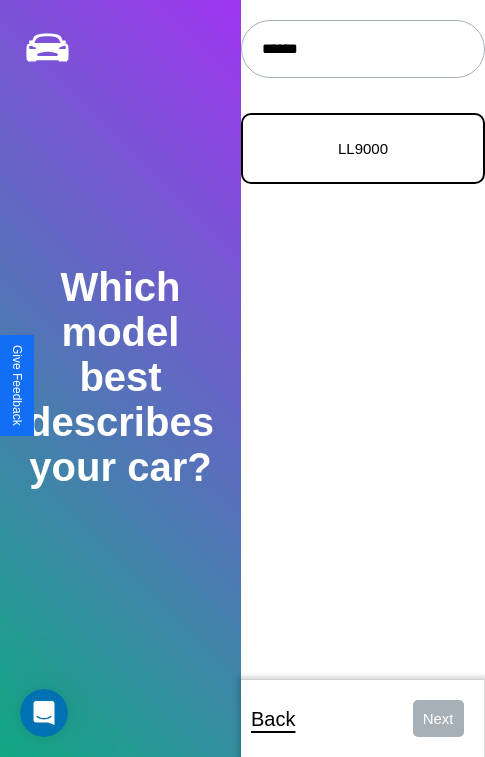 type on "******" 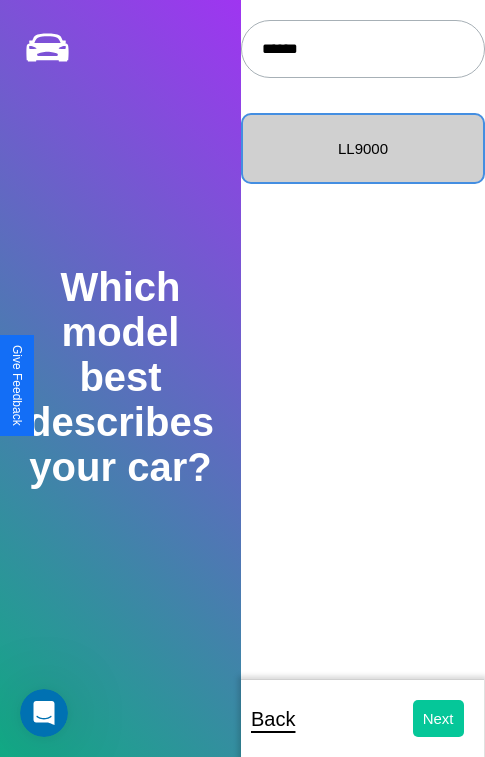 click on "Next" at bounding box center (438, 718) 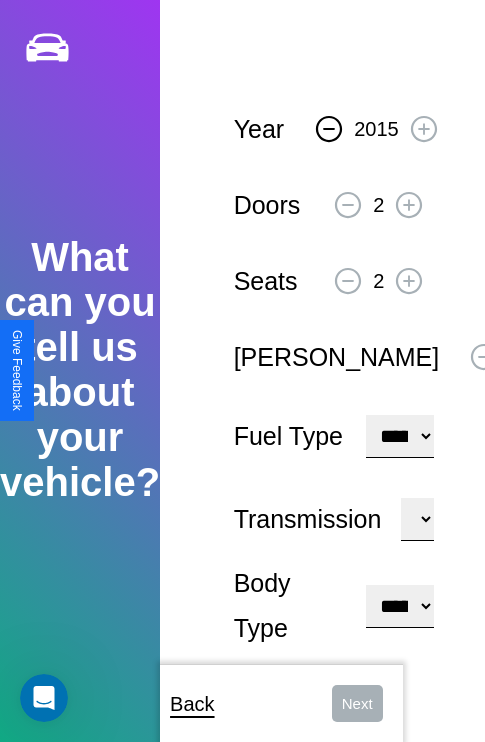 click 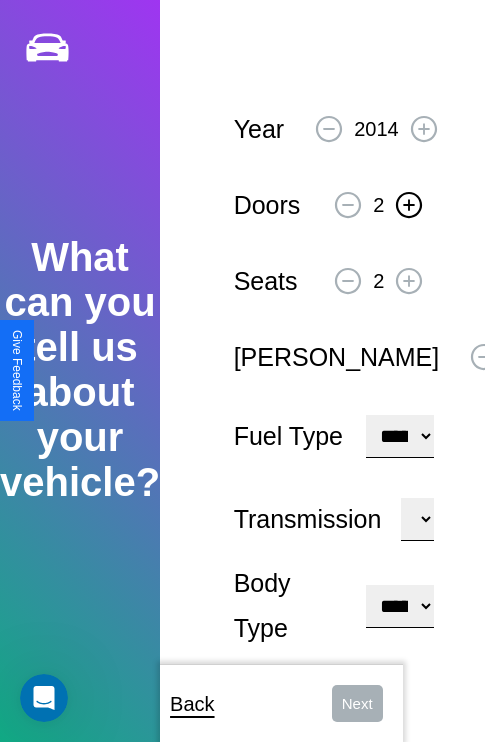 click 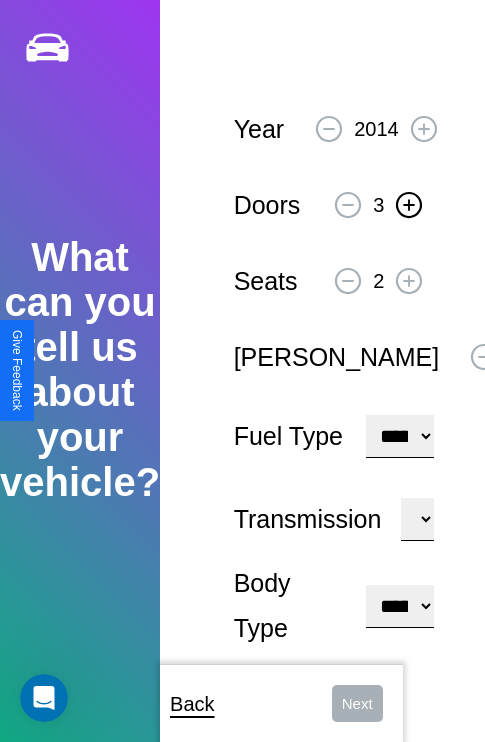 click 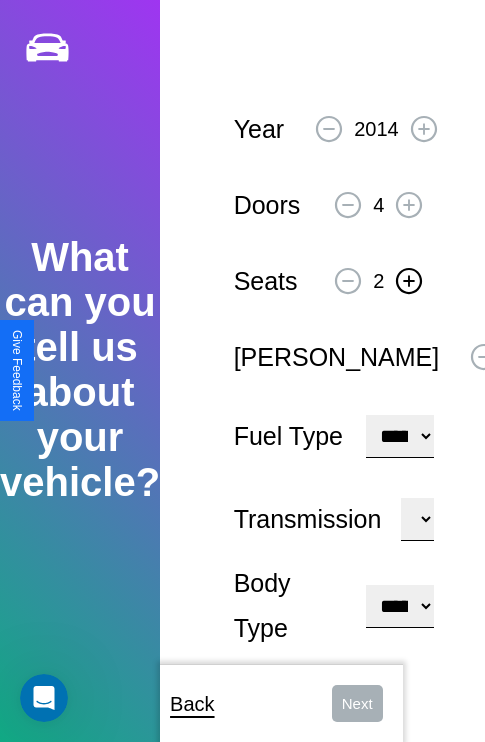 click 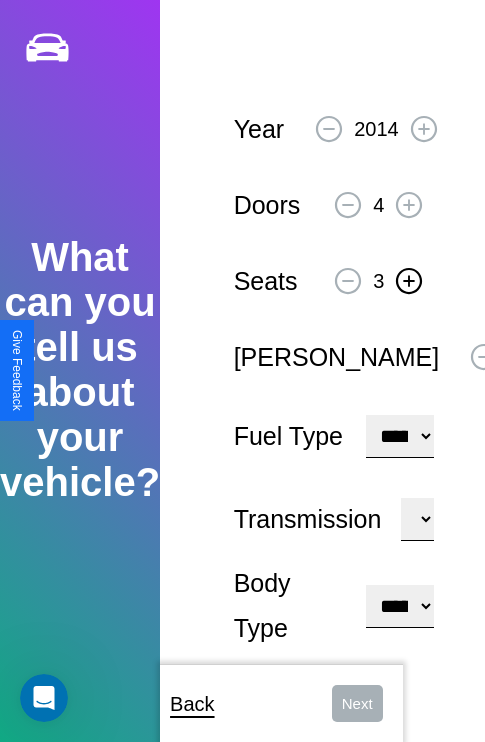 click 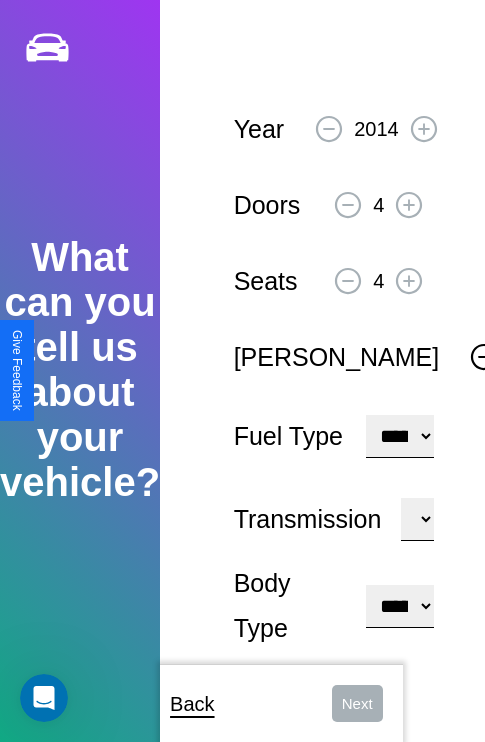 click 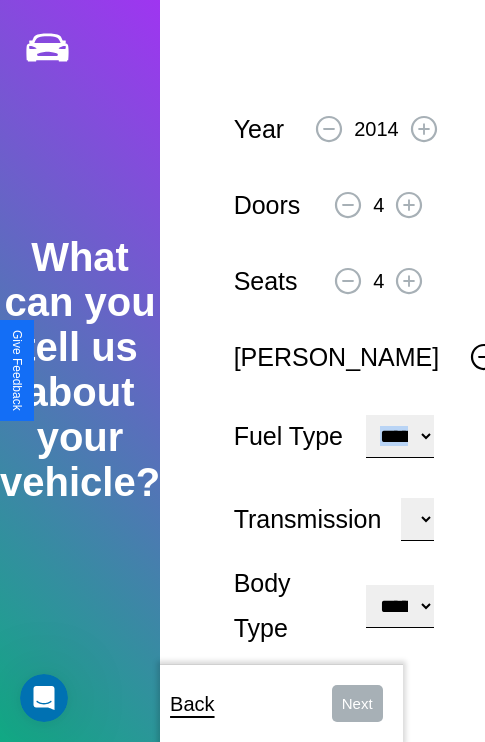 click on "**********" at bounding box center [400, 436] 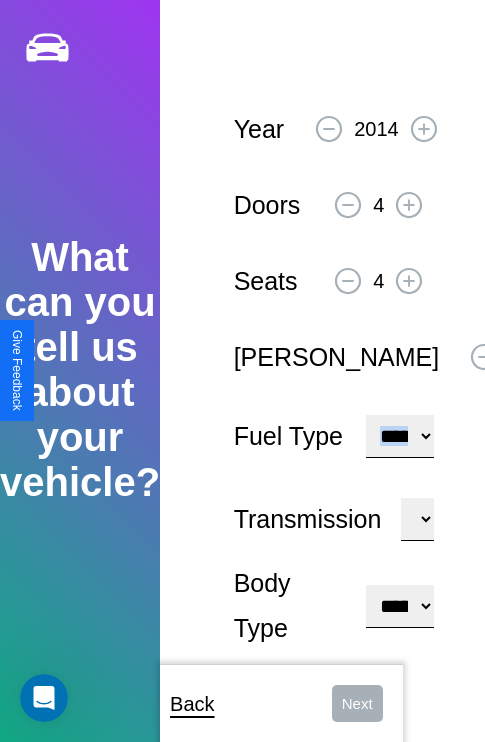select on "***" 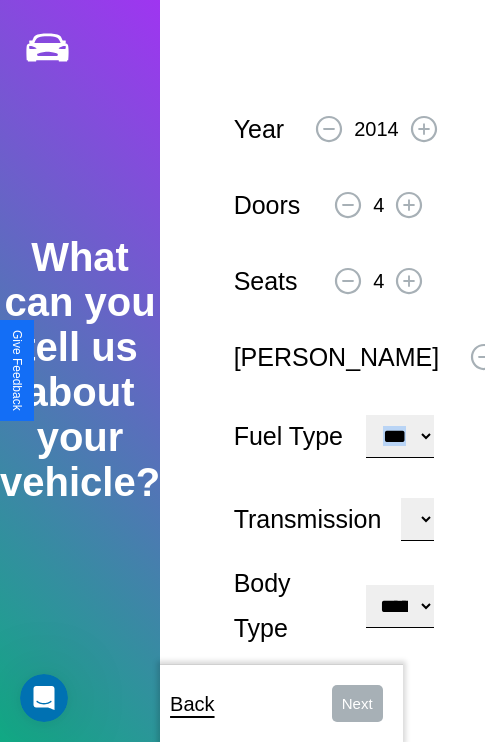 click on "****** ********* ******" at bounding box center [417, 519] 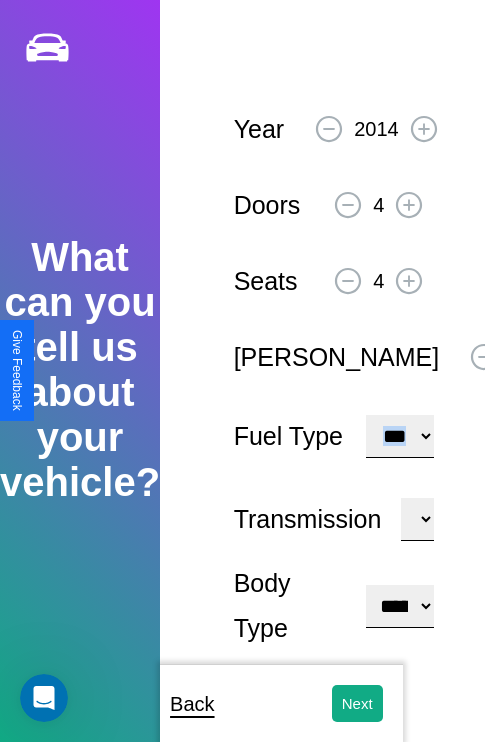 click on "**********" at bounding box center [400, 606] 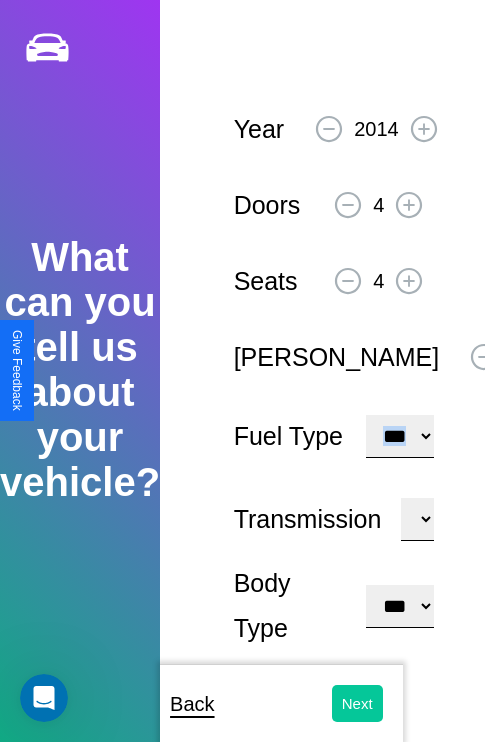 click on "Next" at bounding box center [357, 703] 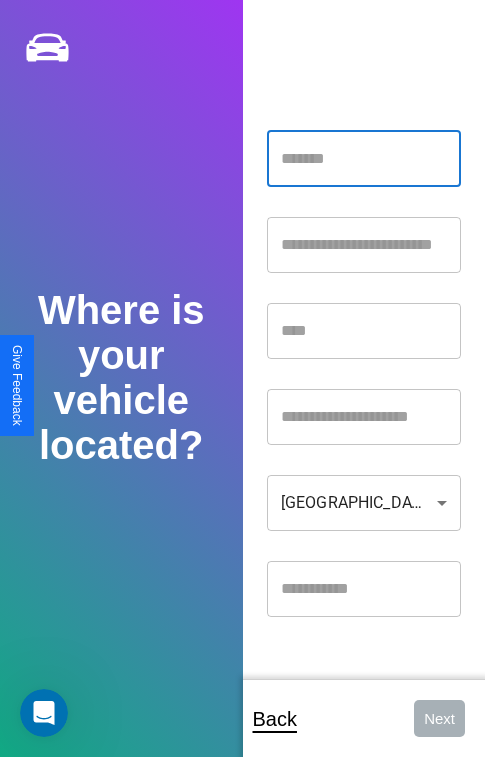 click at bounding box center [364, 159] 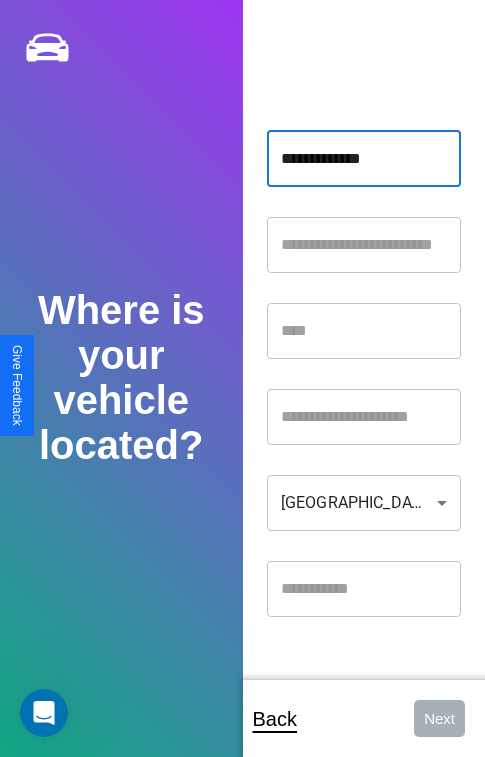 type on "**********" 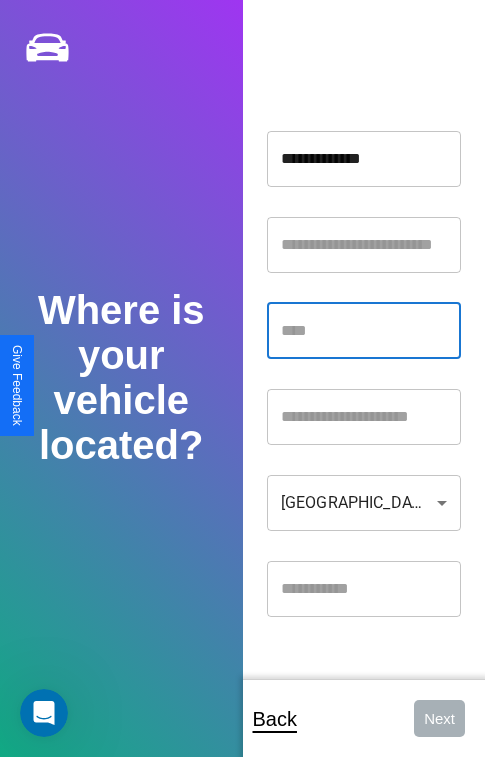 click at bounding box center (364, 331) 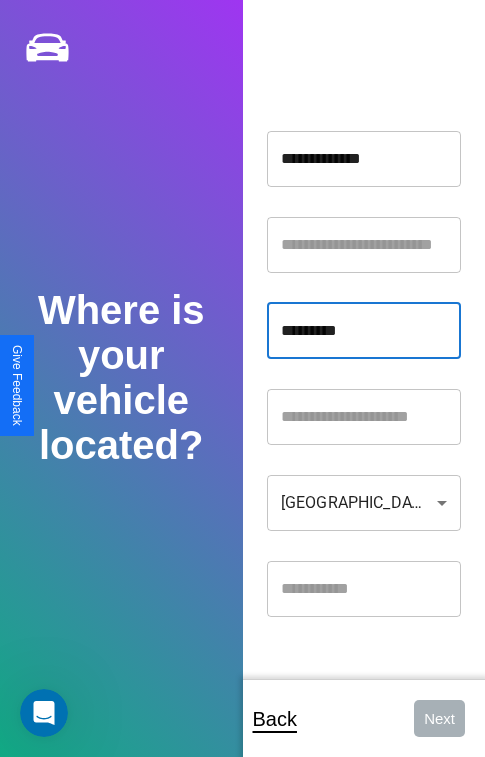 type on "*********" 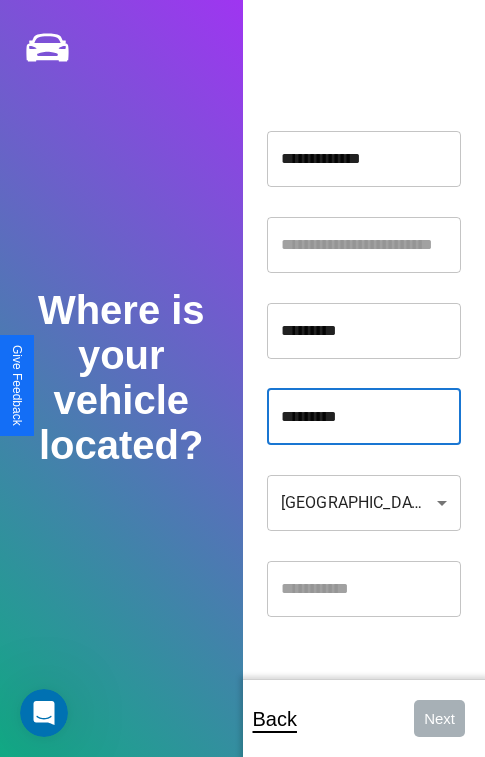 type on "*********" 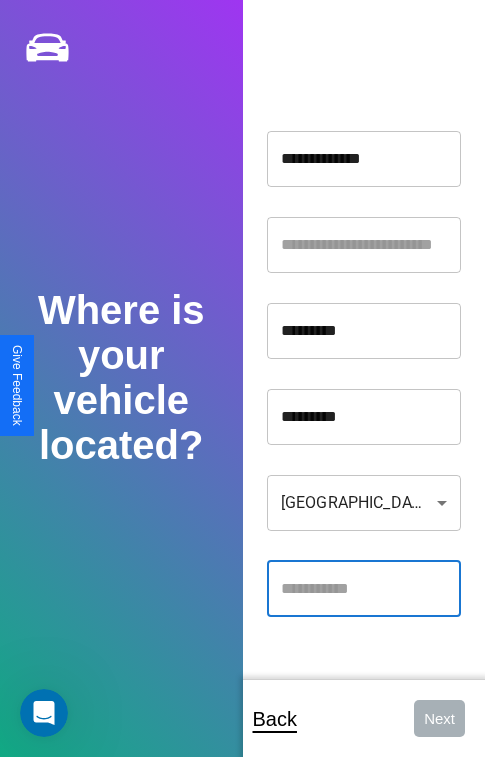 click at bounding box center [364, 589] 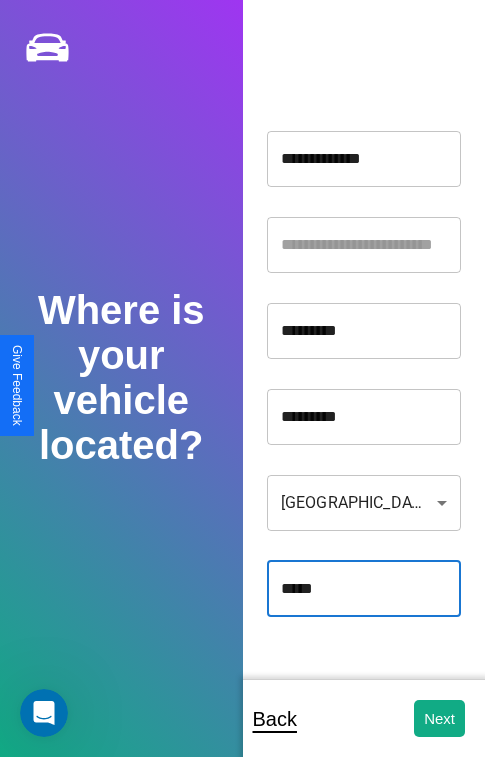 type on "*****" 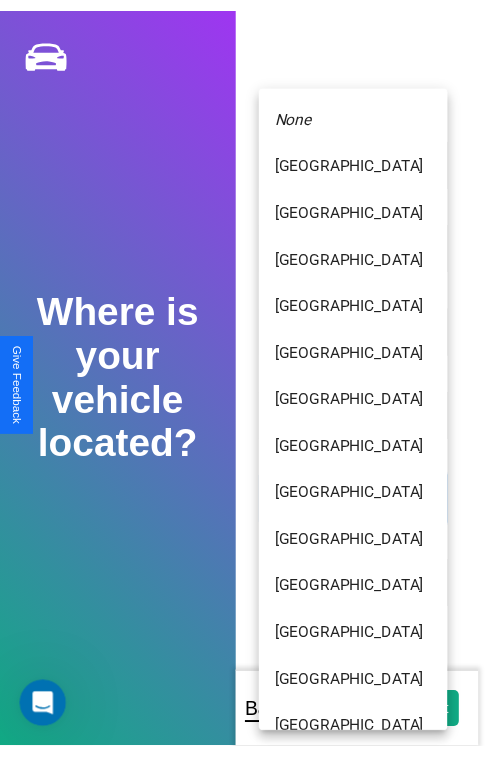 scroll, scrollTop: 459, scrollLeft: 0, axis: vertical 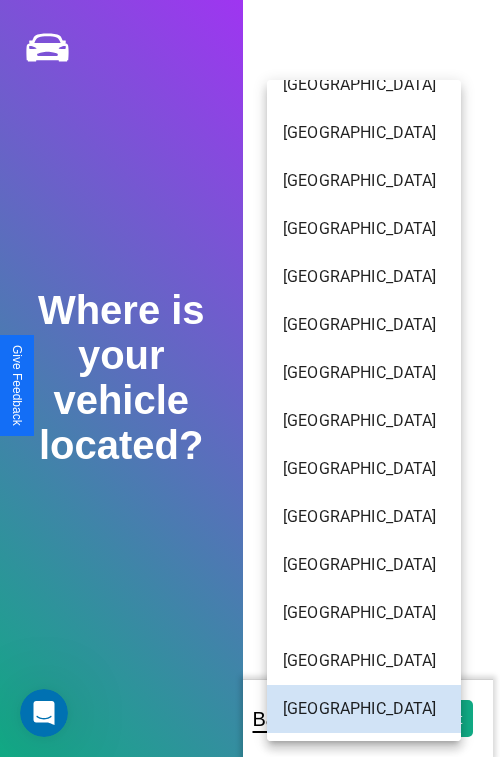 click on "[GEOGRAPHIC_DATA]" at bounding box center (364, 133) 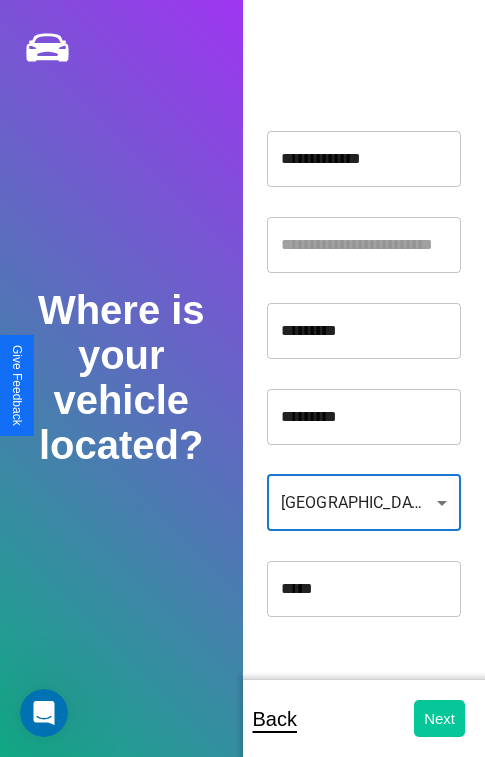 click on "Next" at bounding box center (439, 718) 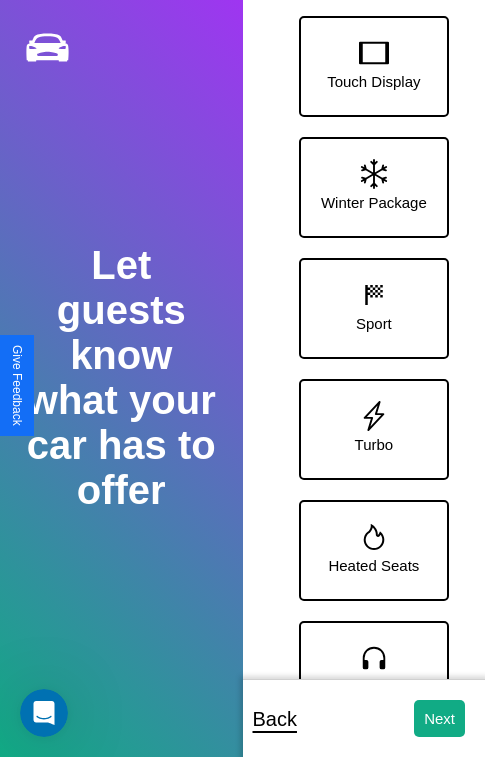 scroll, scrollTop: 128, scrollLeft: 0, axis: vertical 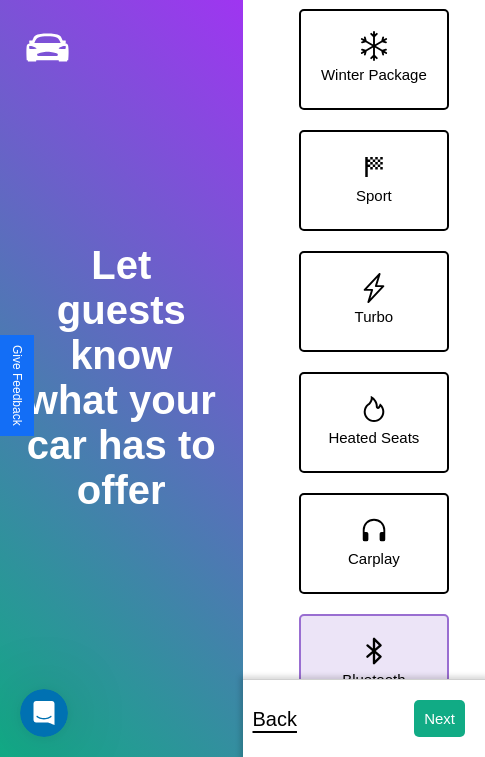 click 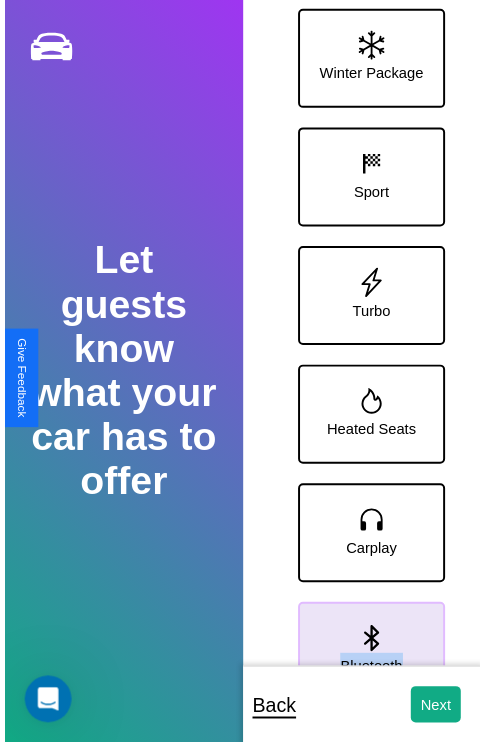 scroll, scrollTop: 249, scrollLeft: 0, axis: vertical 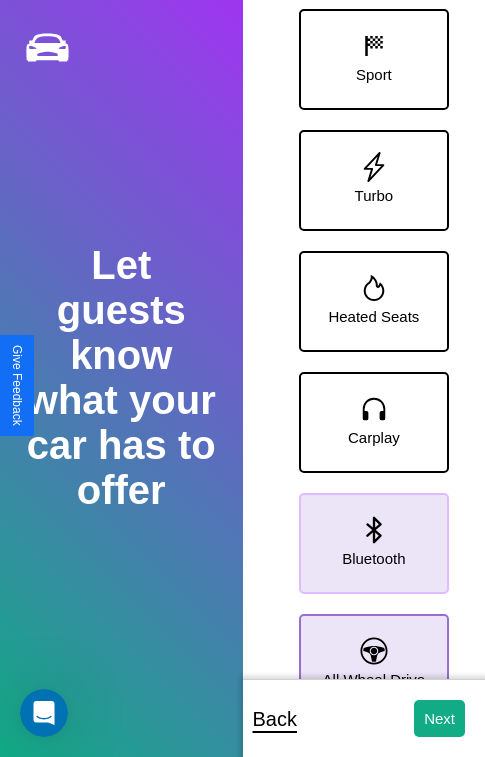 click 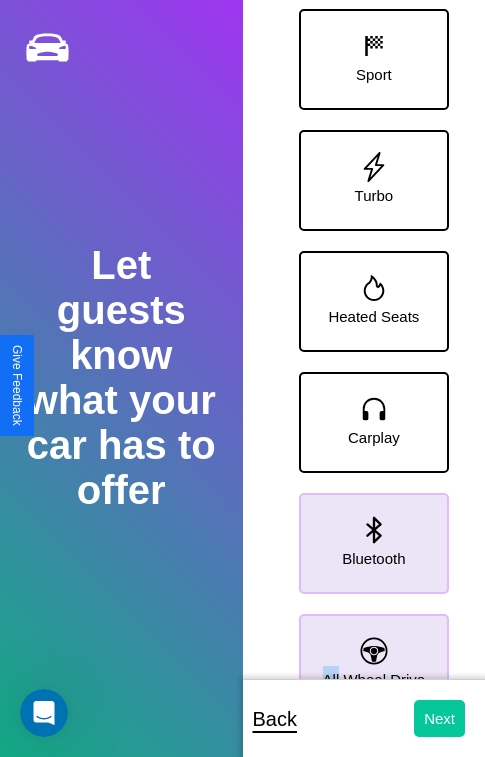 click on "Next" at bounding box center (439, 718) 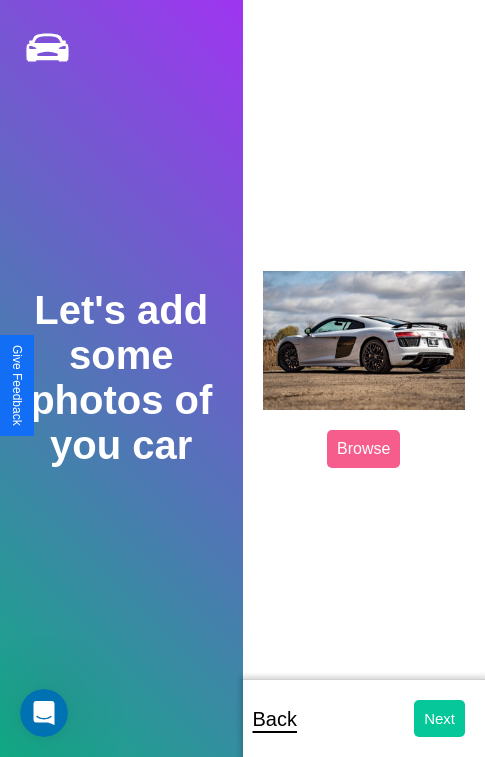click on "Next" at bounding box center [439, 718] 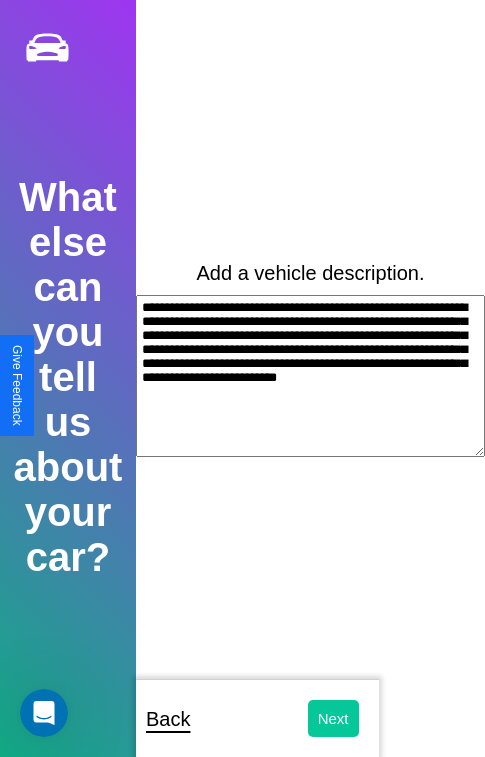 type on "**********" 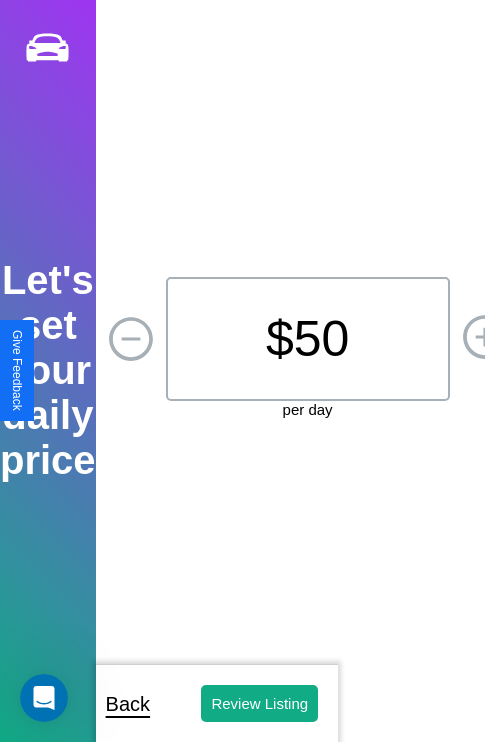 click on "$ 50" at bounding box center (308, 339) 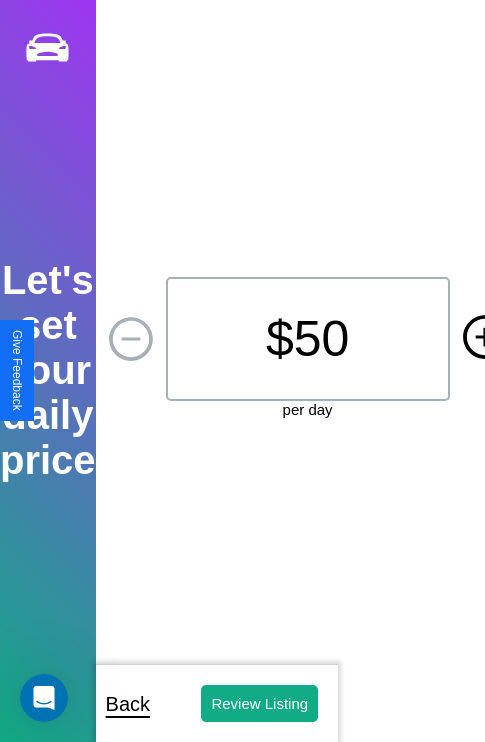click 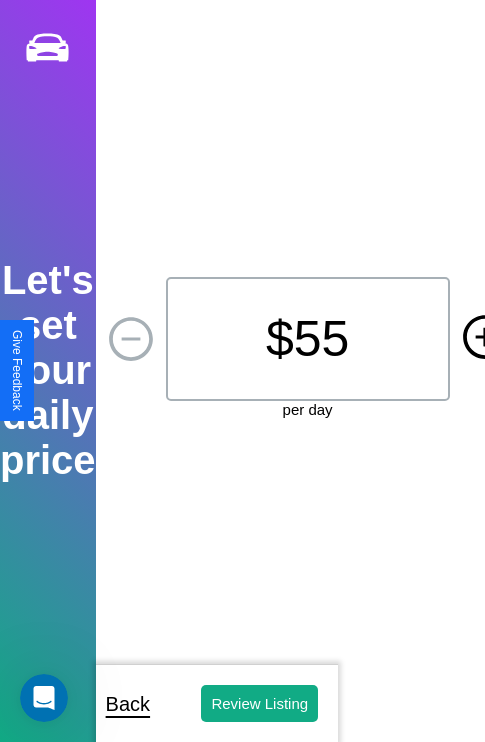 click 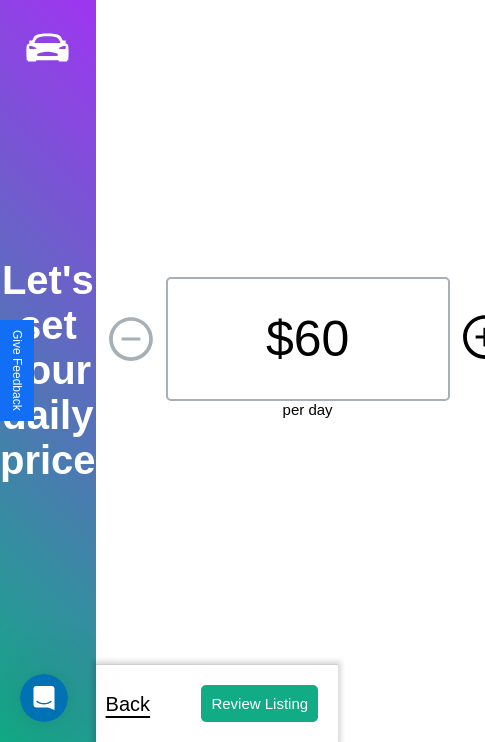 click 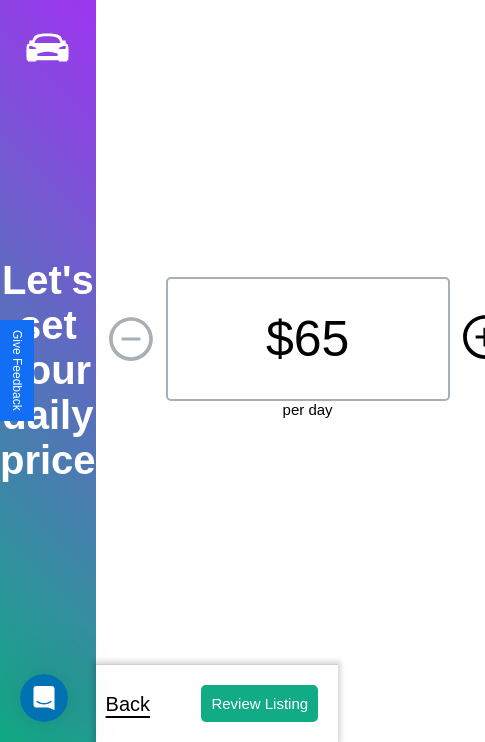 click 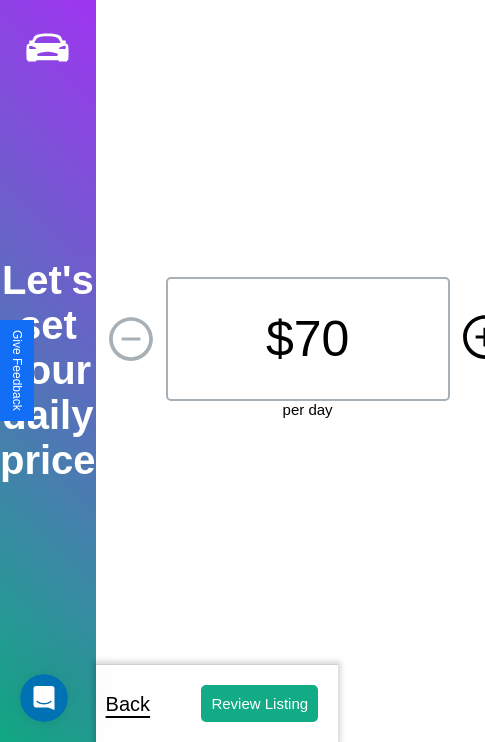 click 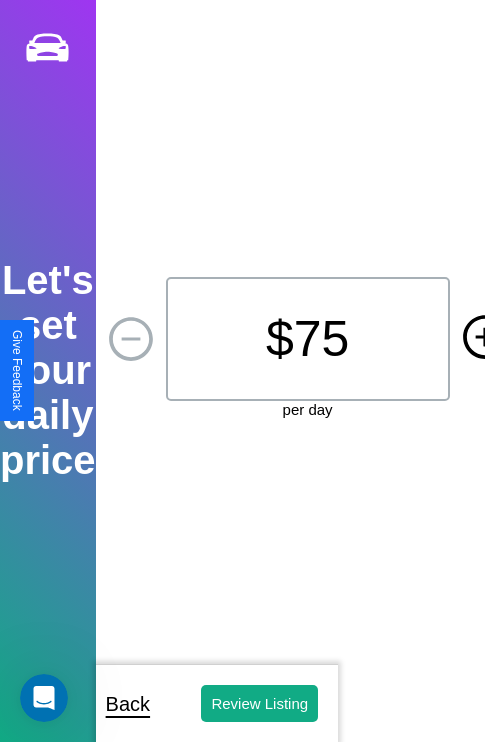 click 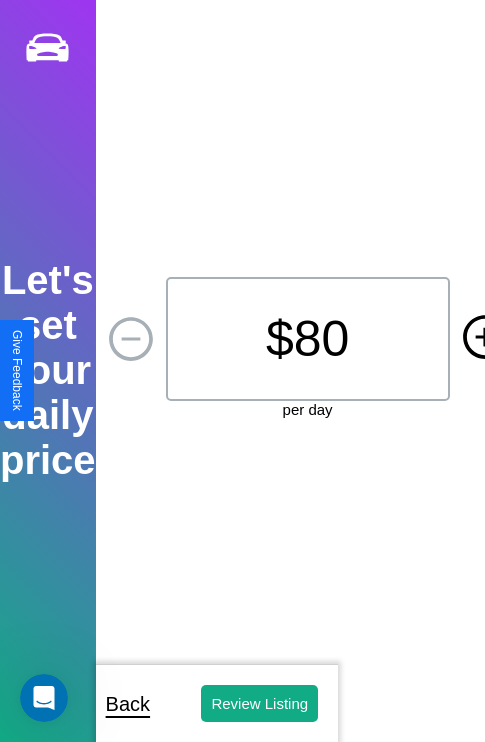 click 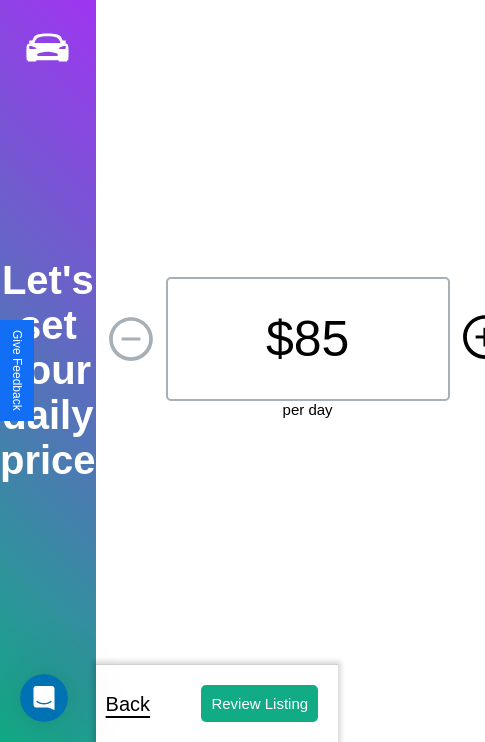 click 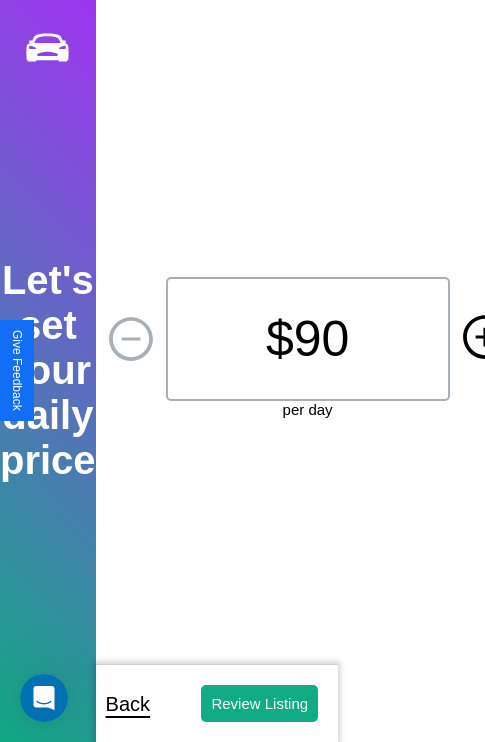 click 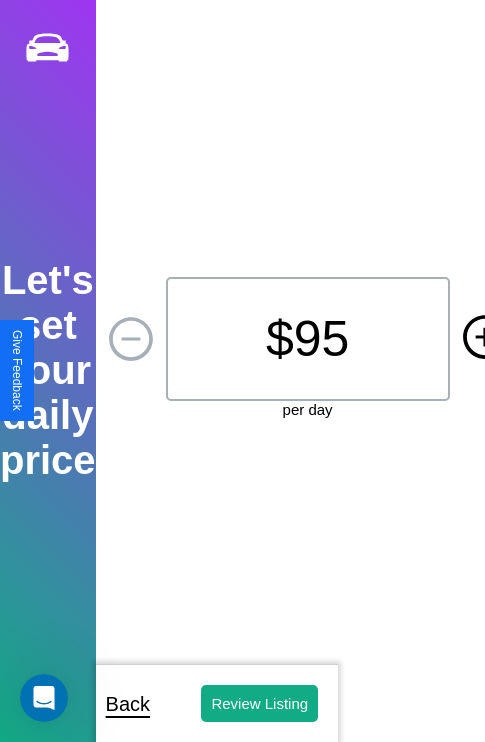 click 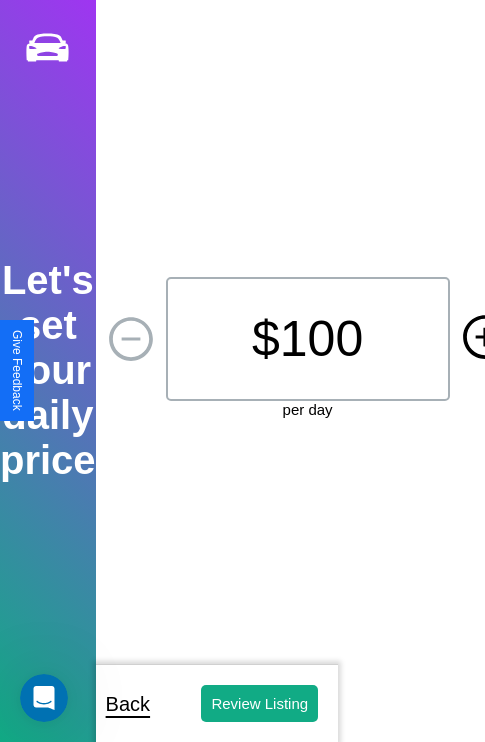 click 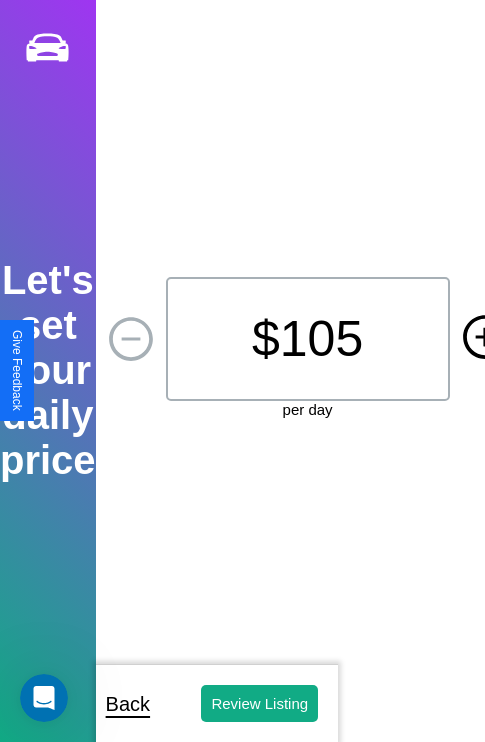 click 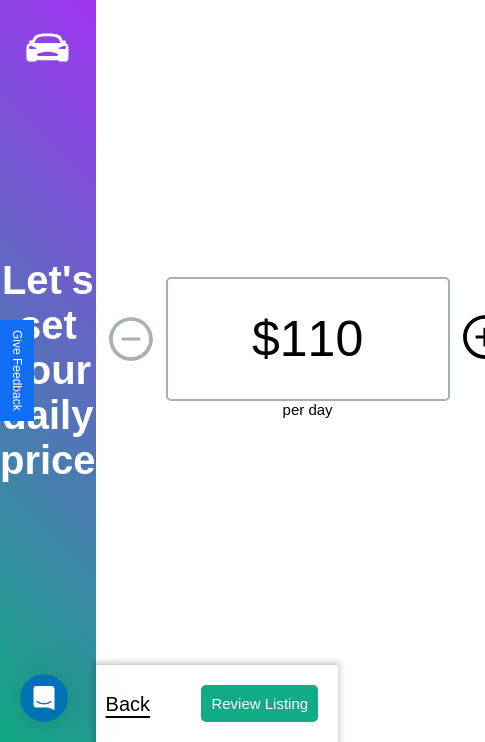 click 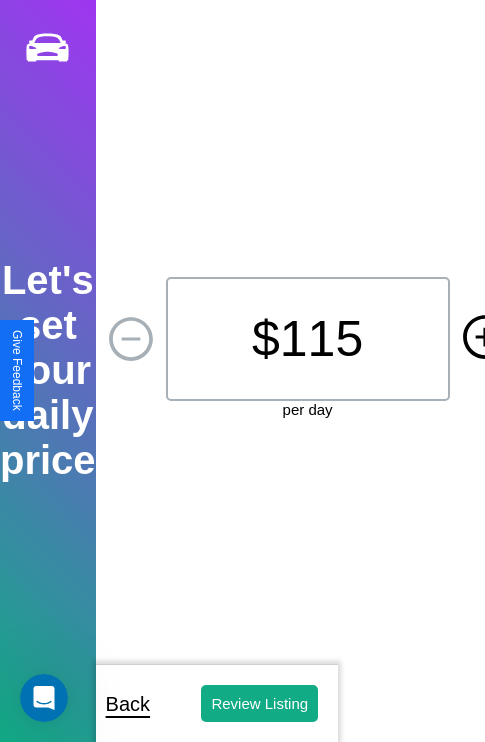 click 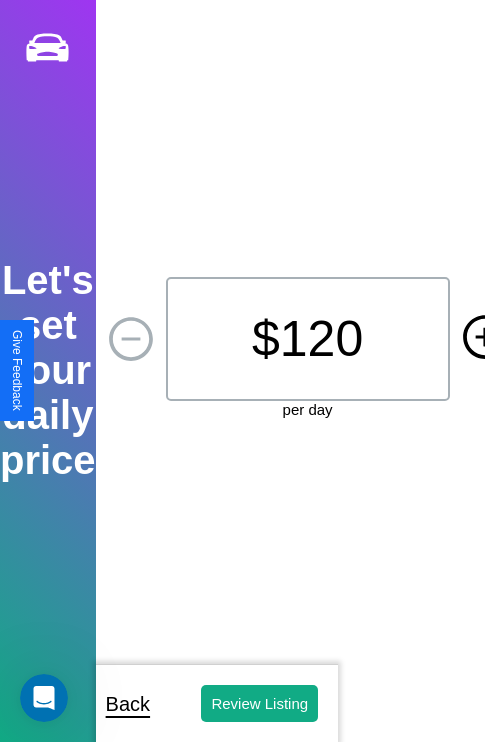 click 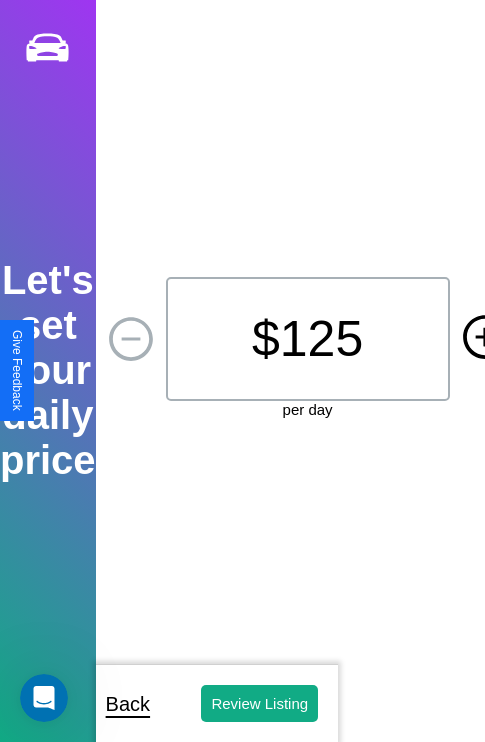click 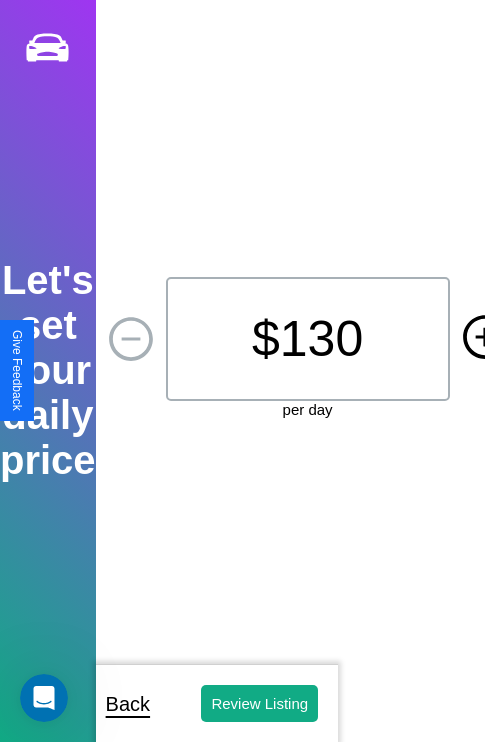click 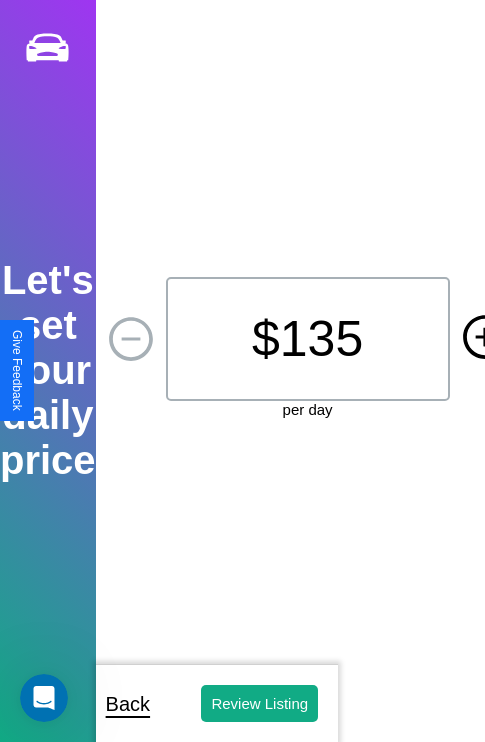 click 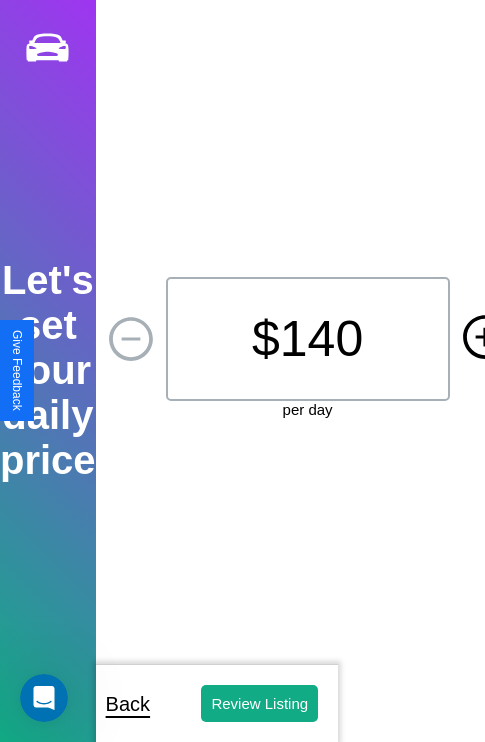 click 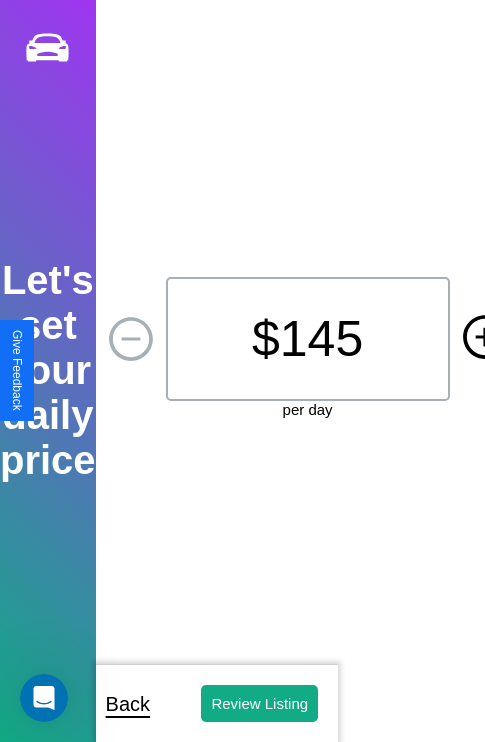 click 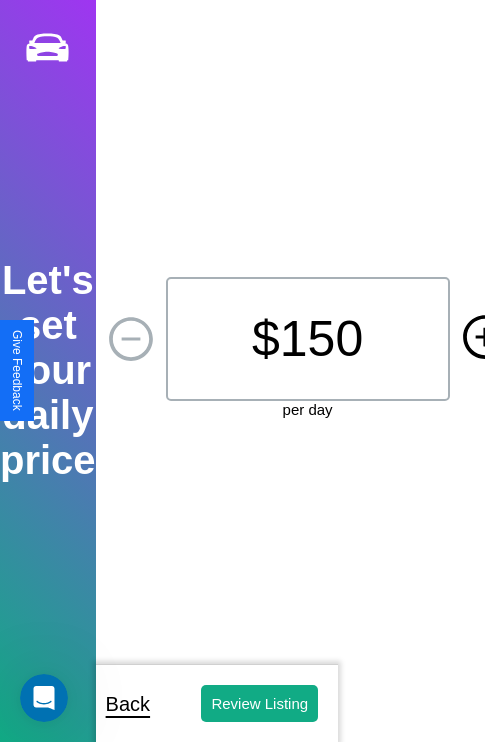 click 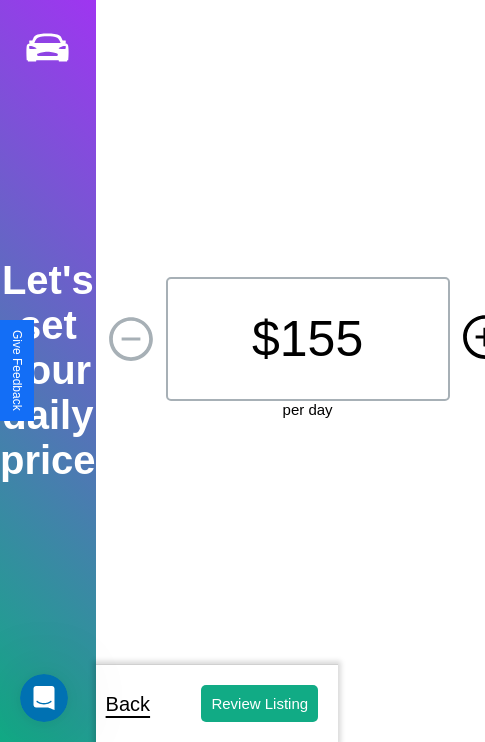 click 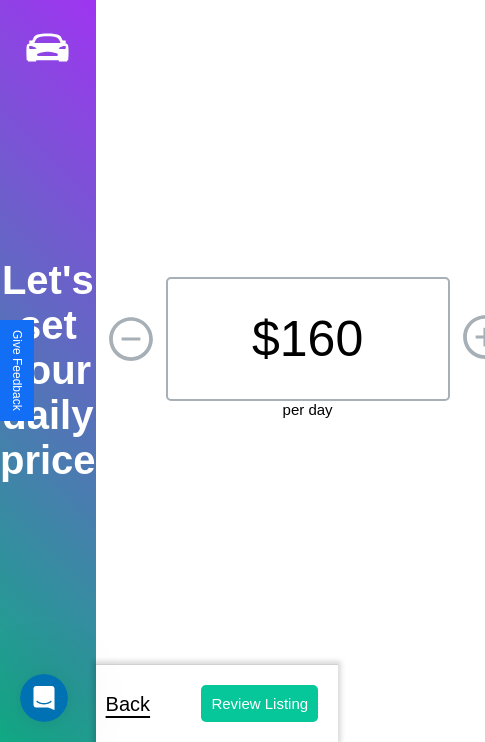 click on "Review Listing" at bounding box center (259, 703) 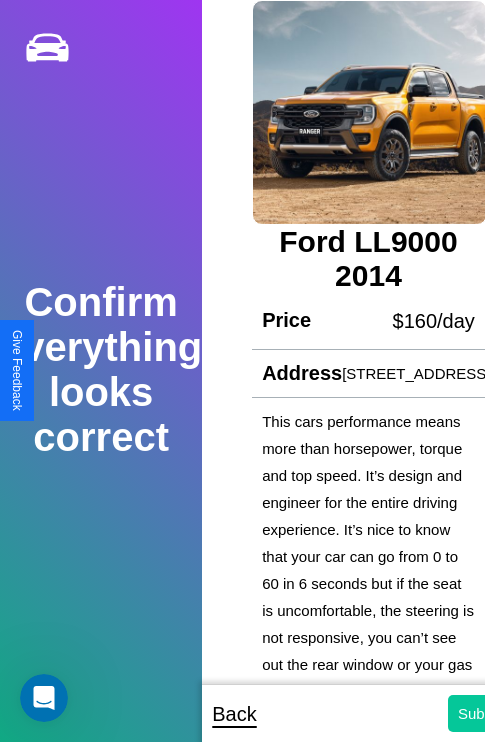 click on "Submit" at bounding box center [481, 713] 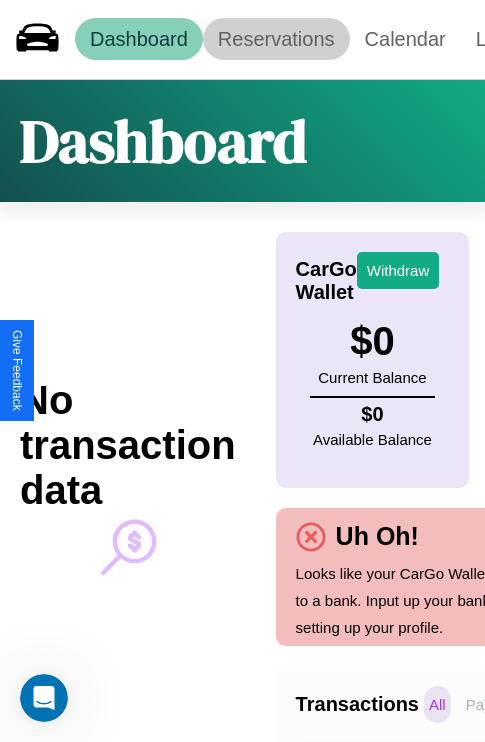 click on "Reservations" at bounding box center (276, 39) 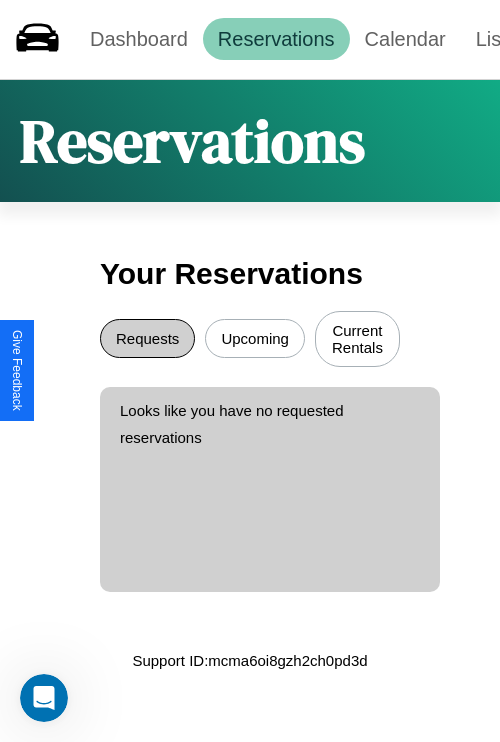 click on "Requests" at bounding box center (147, 338) 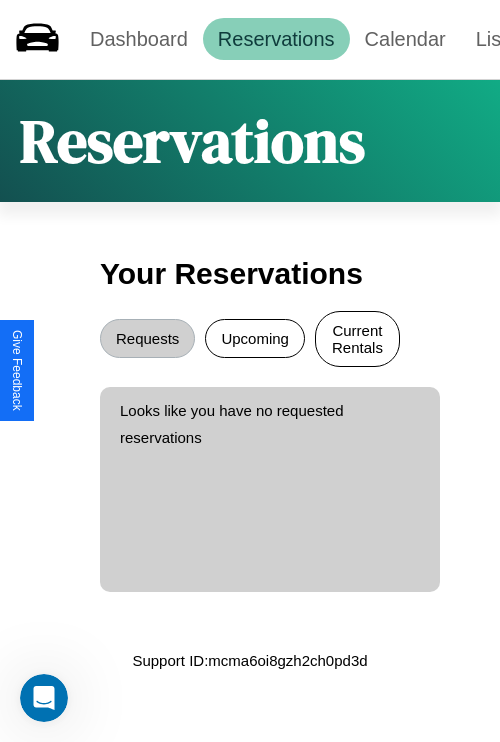 click on "Current Rentals" at bounding box center [357, 339] 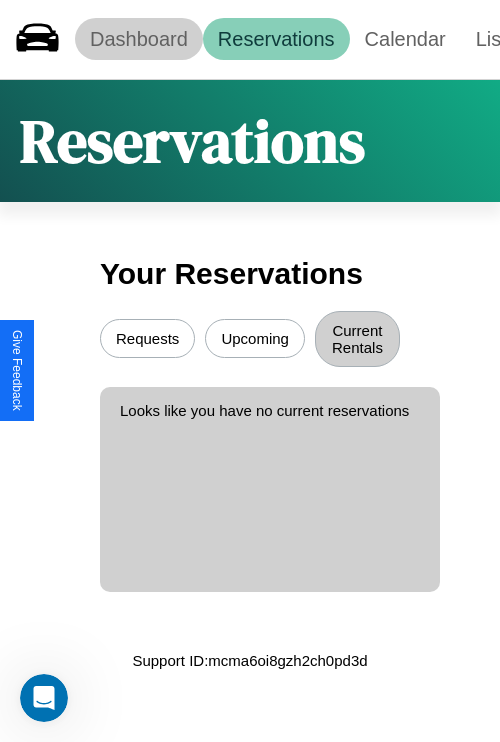 click on "Dashboard" at bounding box center [139, 39] 